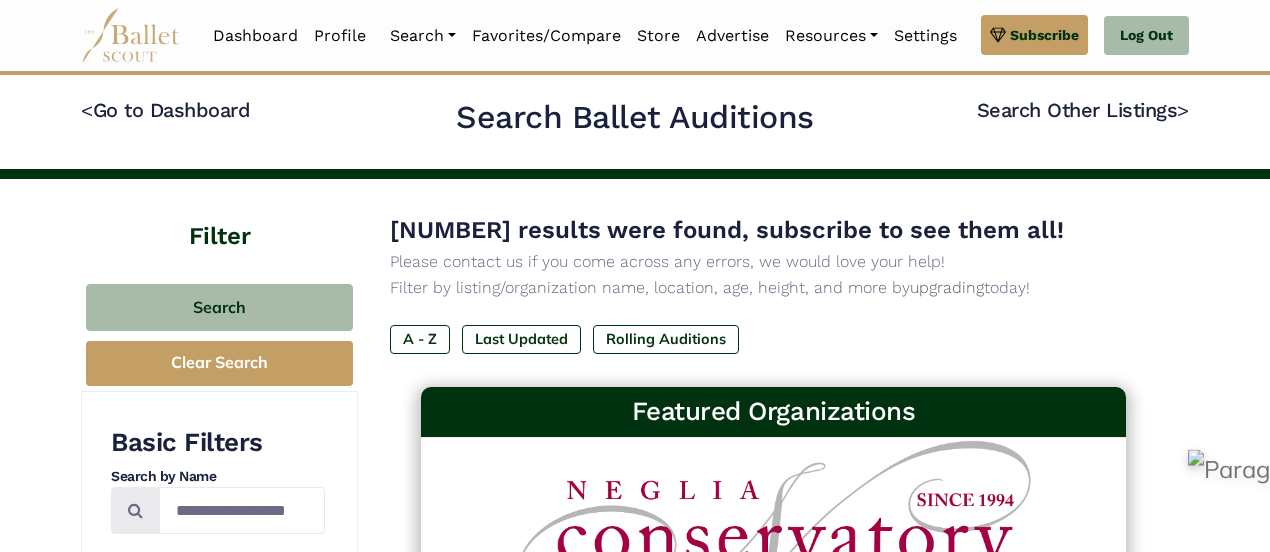 scroll, scrollTop: 0, scrollLeft: 0, axis: both 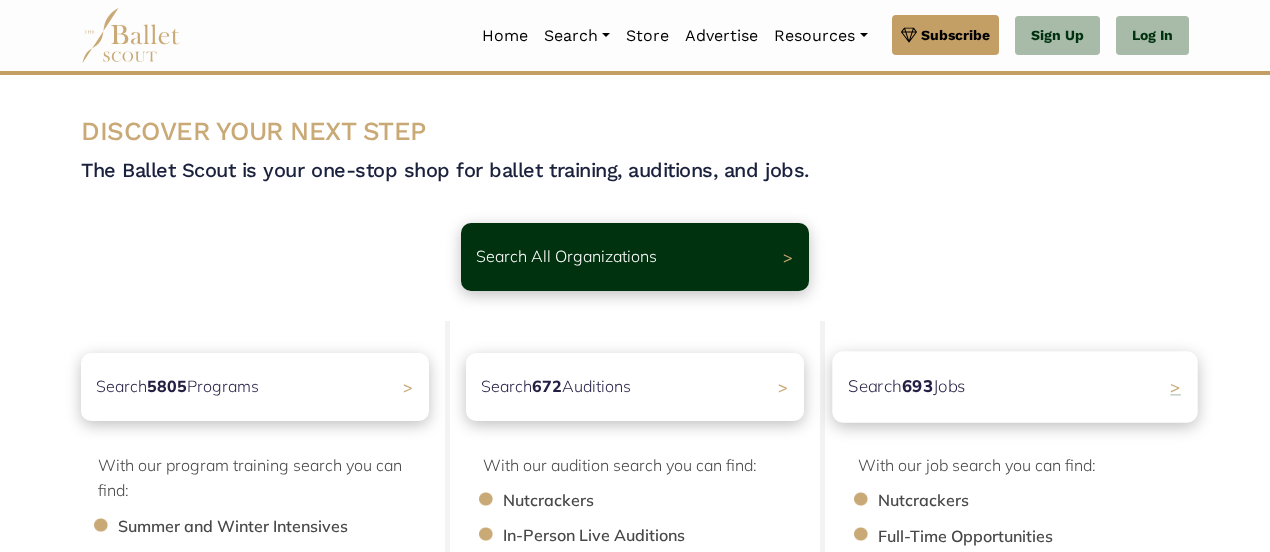 click on "Search  693  Jobs   >" at bounding box center (1014, 386) 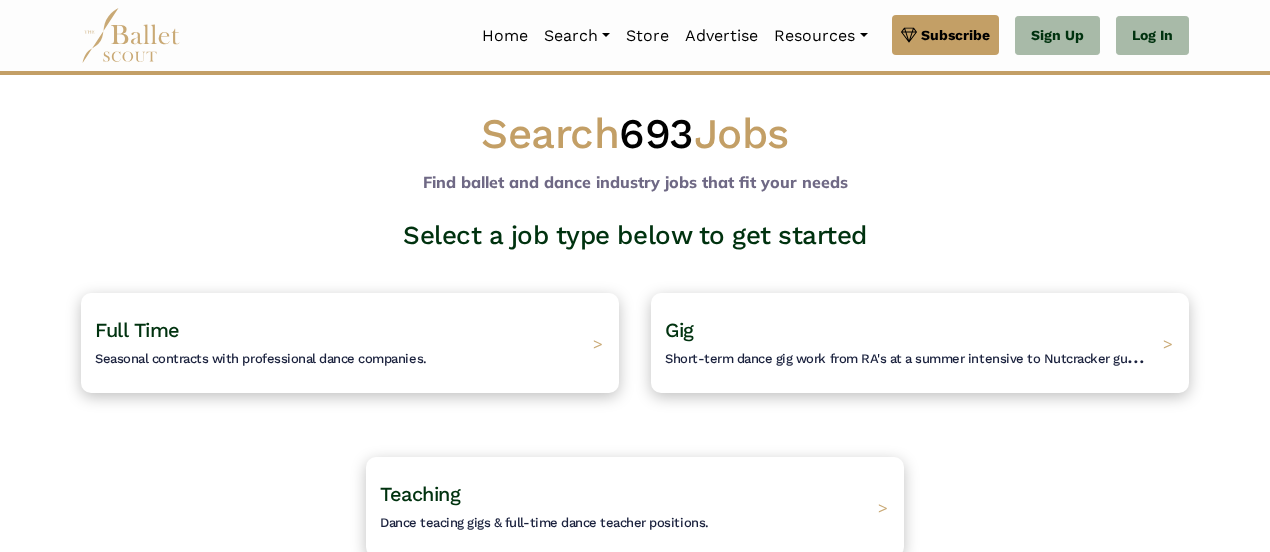 scroll, scrollTop: 0, scrollLeft: 0, axis: both 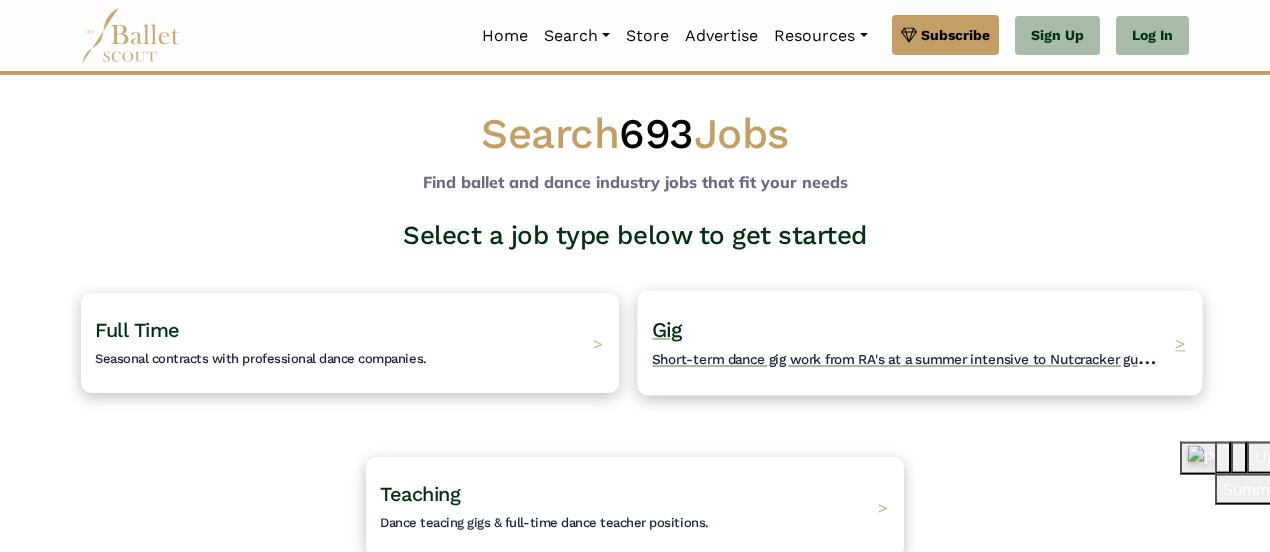 click on "Short-term dance gig
work from RA's at a summer intensive to Nutcracker guestings." at bounding box center [919, 356] 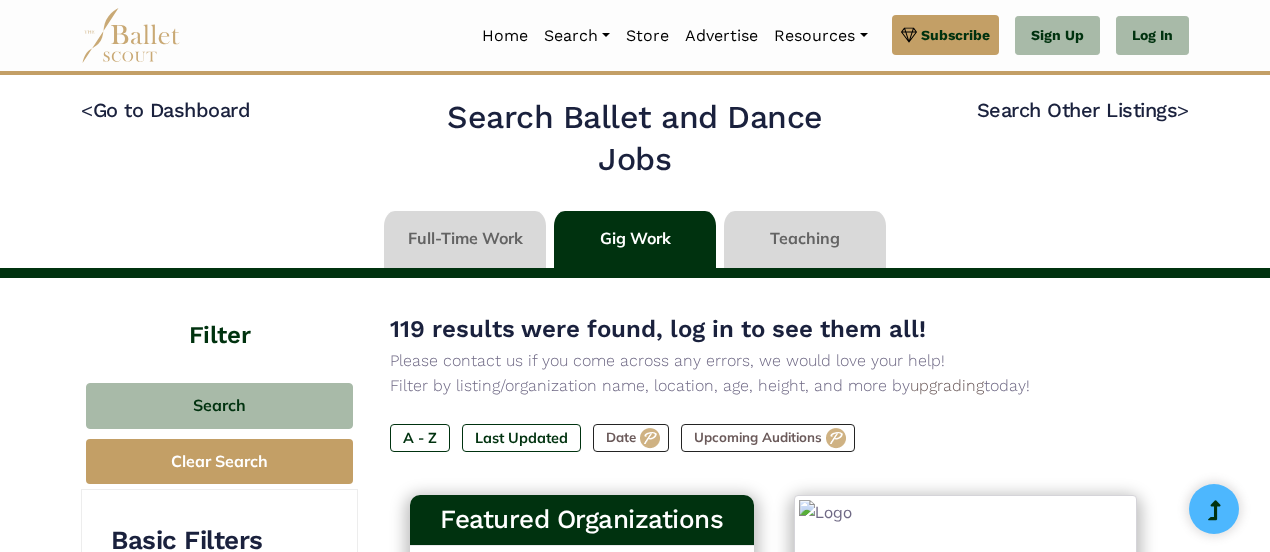 type on "******" 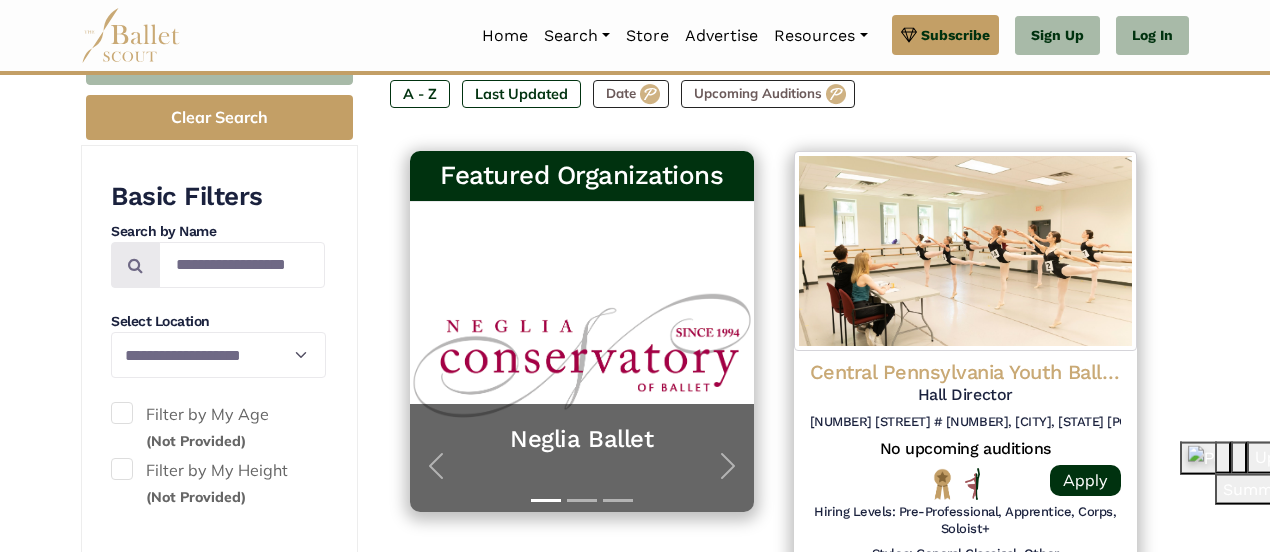scroll, scrollTop: 314, scrollLeft: 0, axis: vertical 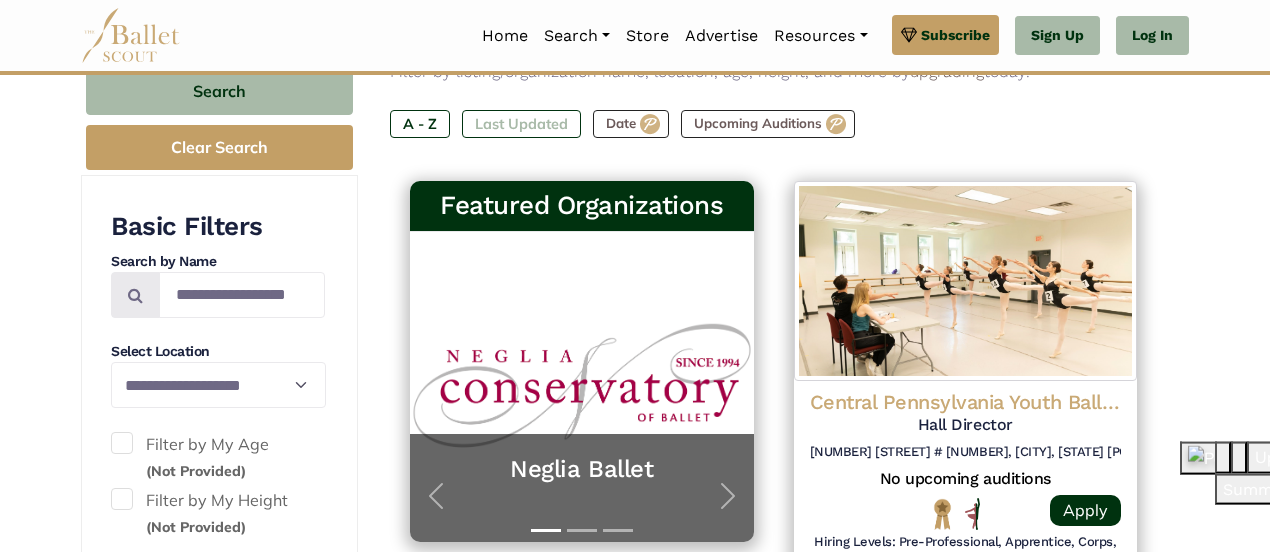 click on "Last Updated" at bounding box center [521, 124] 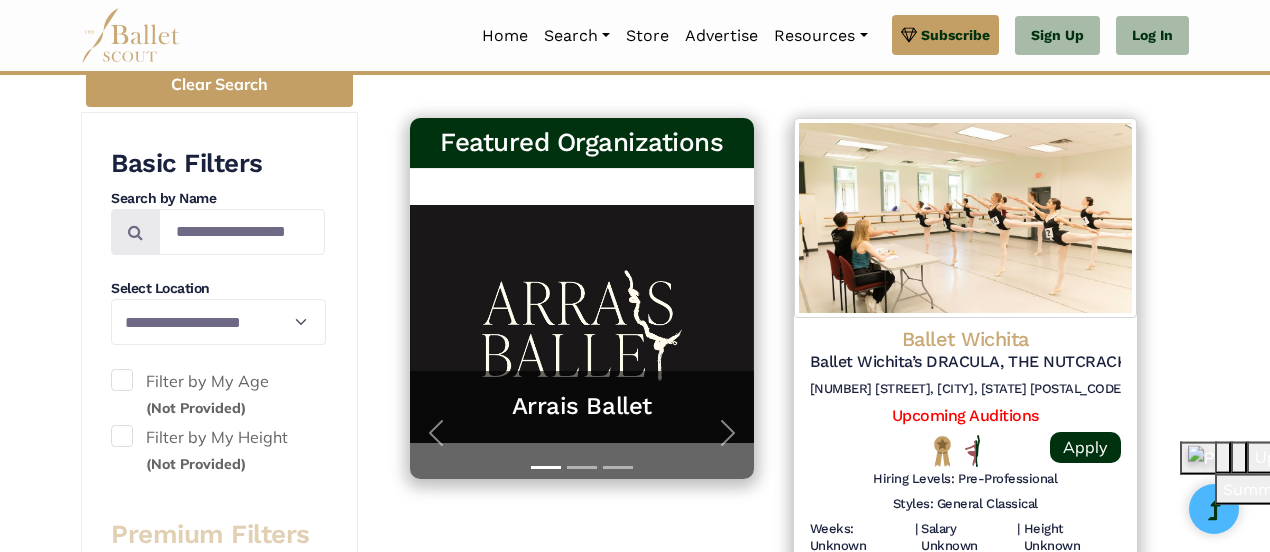 scroll, scrollTop: 0, scrollLeft: 0, axis: both 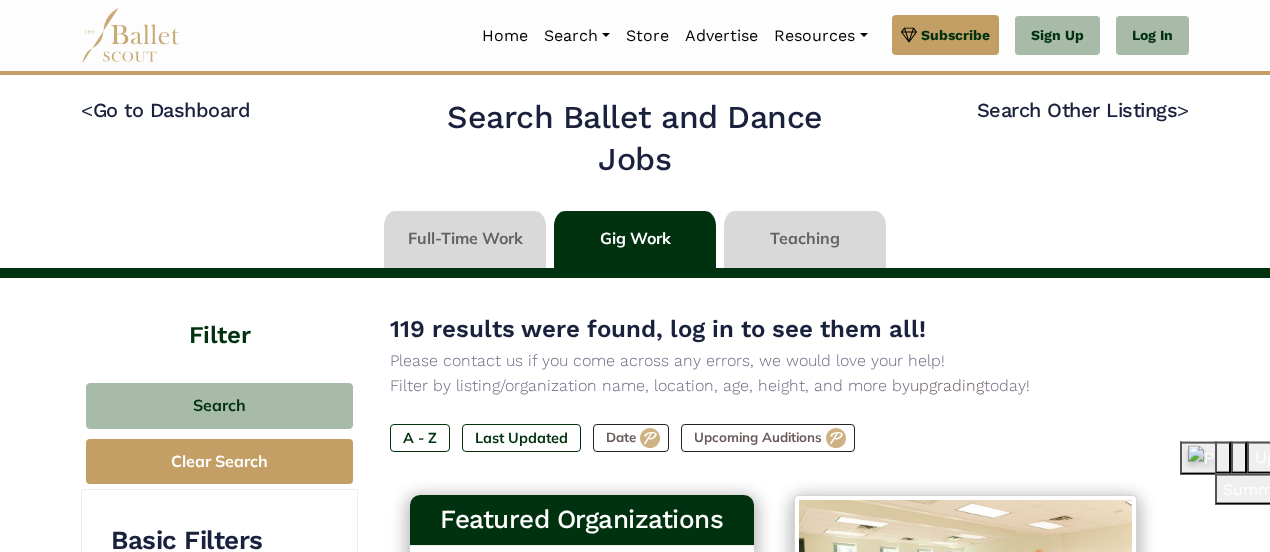 click at bounding box center [465, 239] 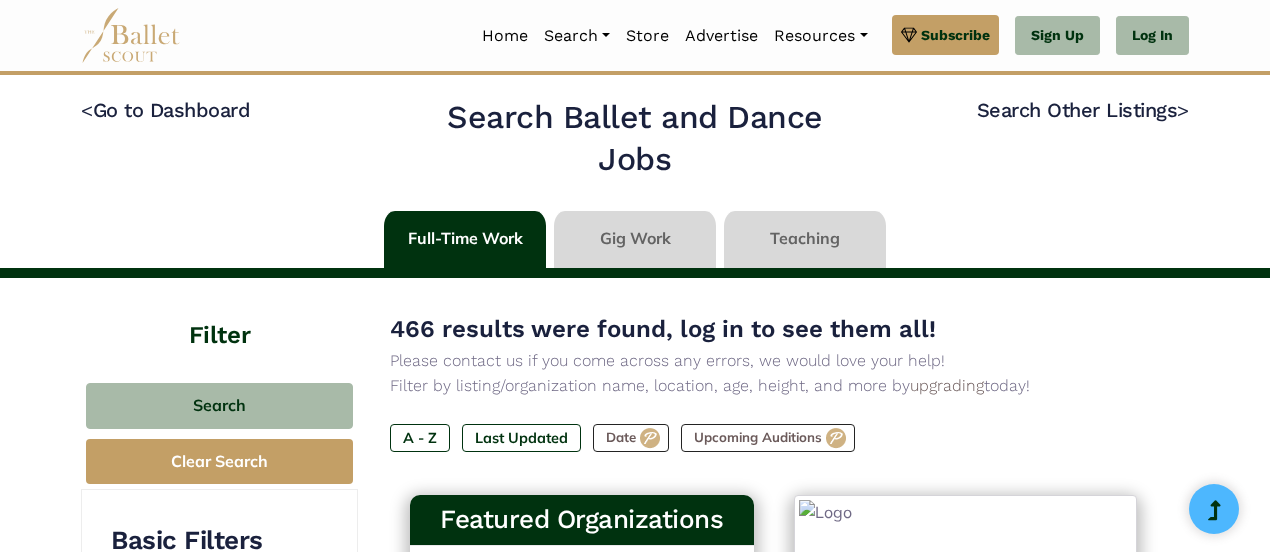 scroll, scrollTop: 0, scrollLeft: 0, axis: both 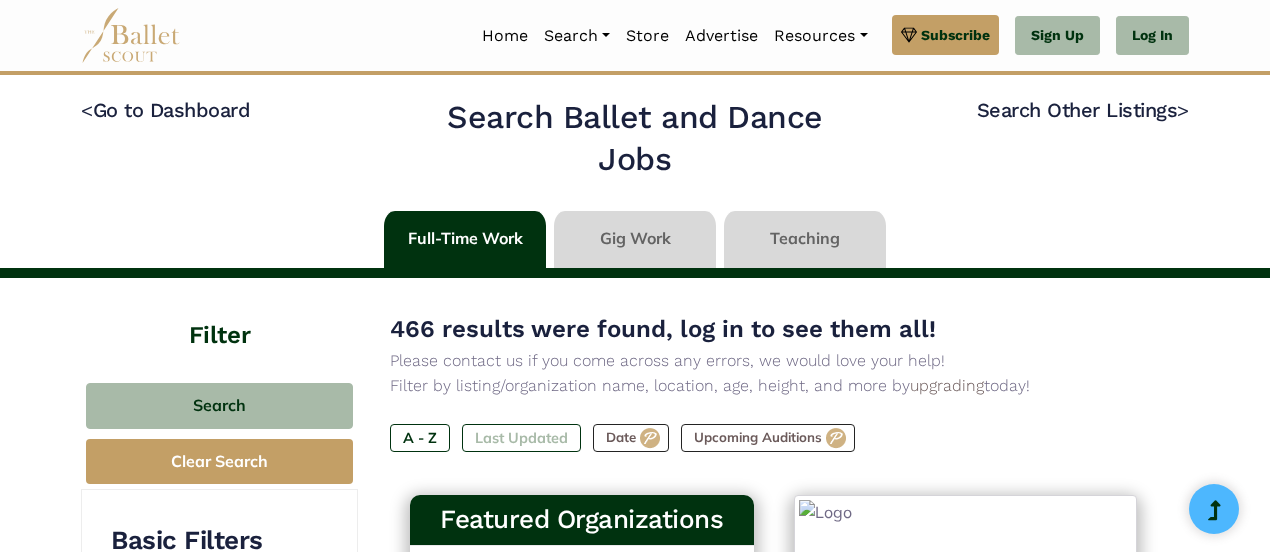 click on "Last Updated" at bounding box center (521, 438) 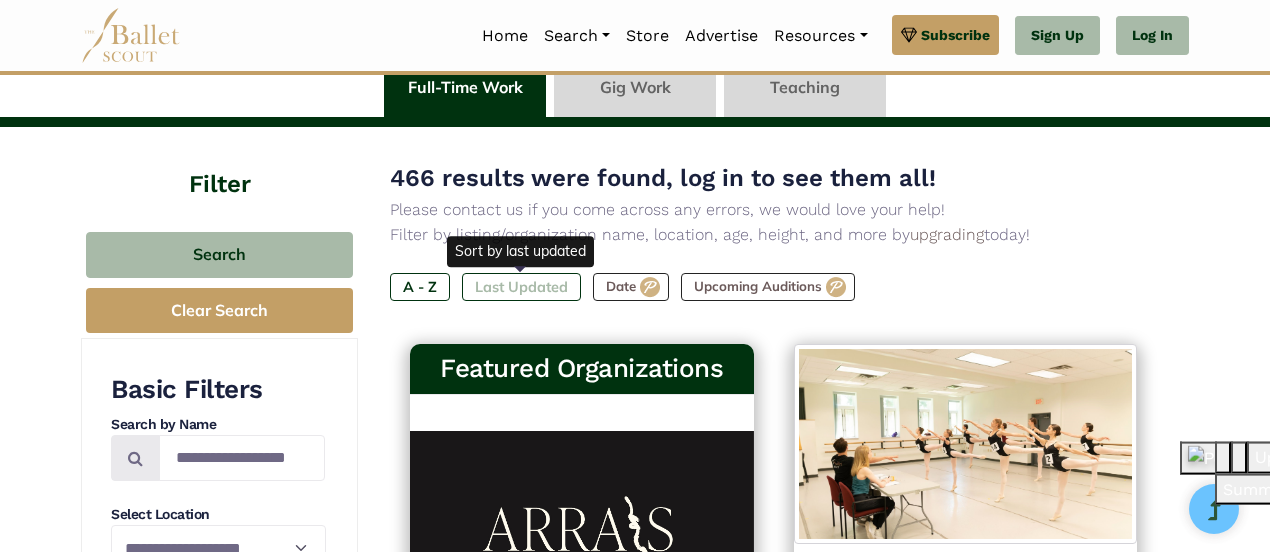 scroll, scrollTop: 262, scrollLeft: 0, axis: vertical 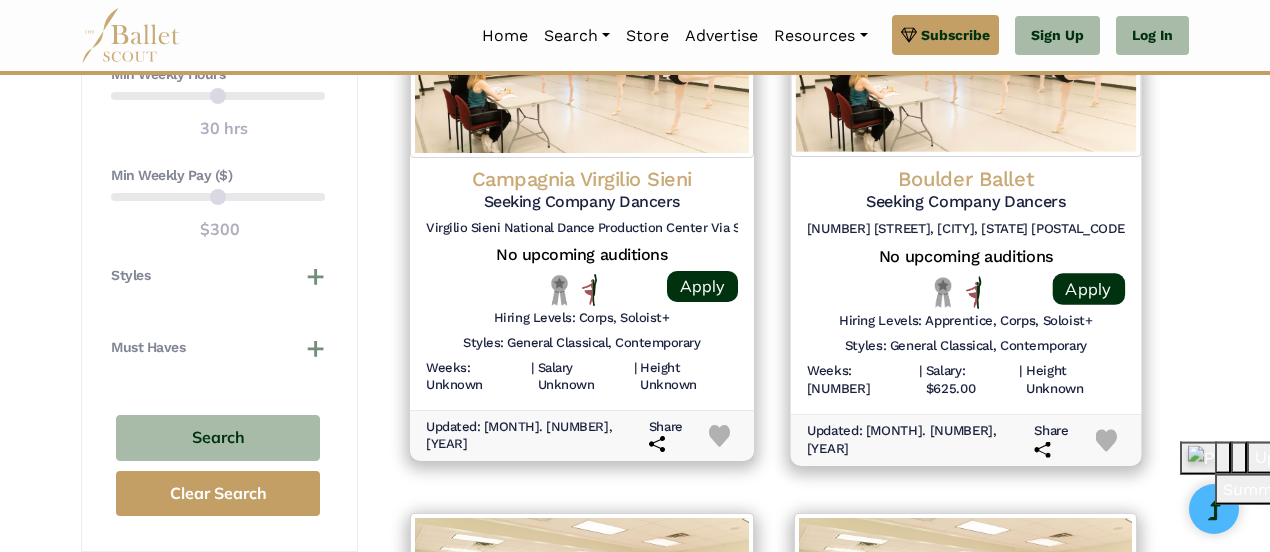click on "Boulder Ballet" at bounding box center (966, -919) 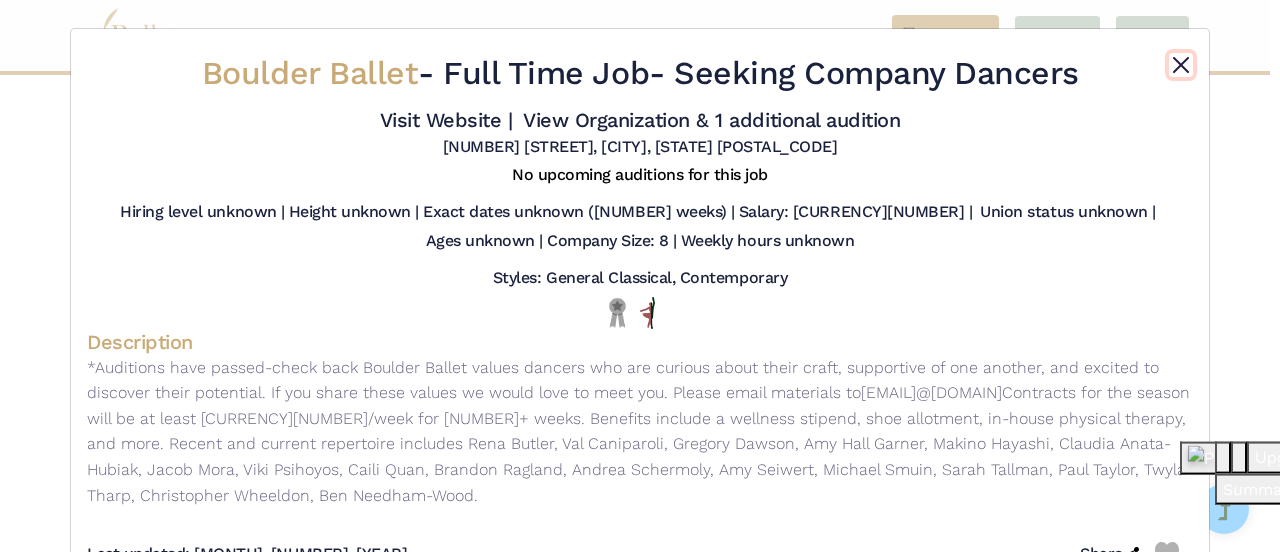 click at bounding box center (1181, 65) 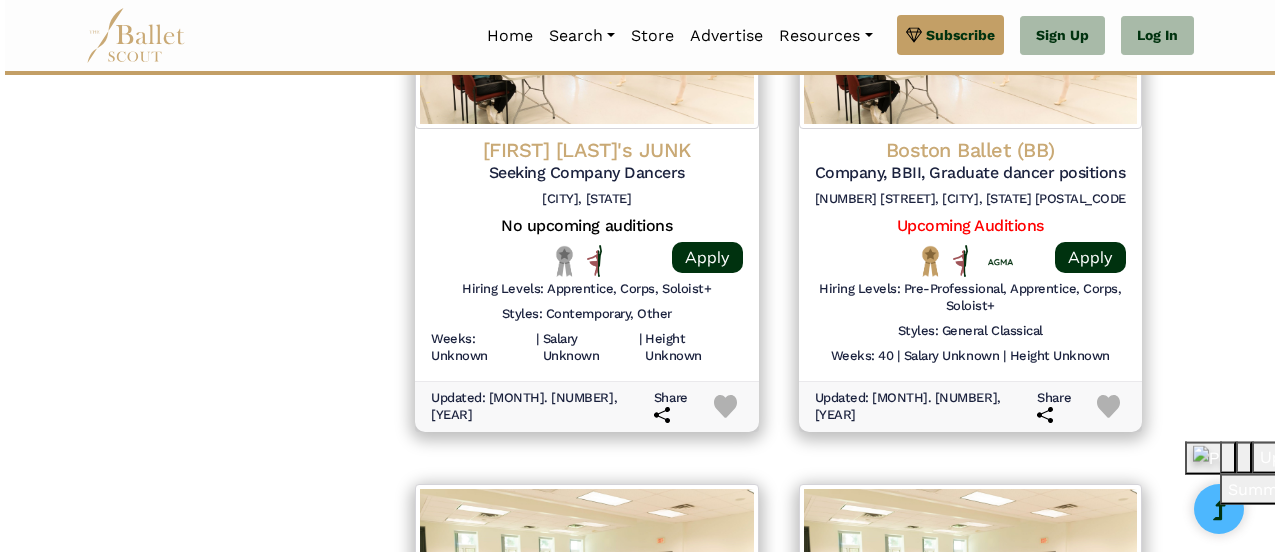 scroll, scrollTop: 2217, scrollLeft: 0, axis: vertical 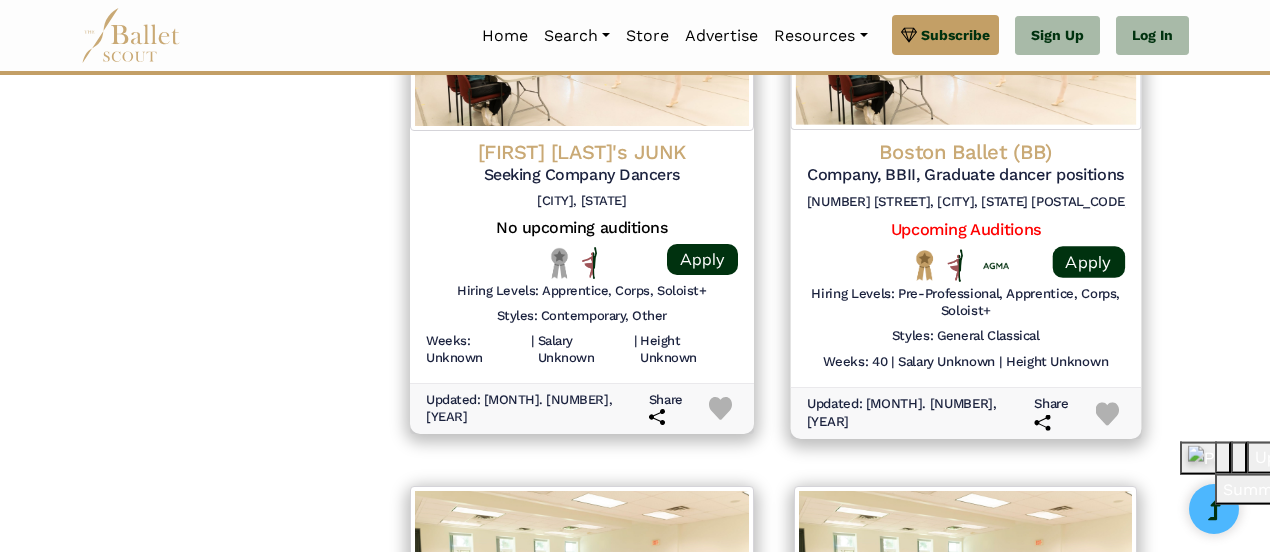 click on "Boston Ballet (BB)" at bounding box center (966, -1501) 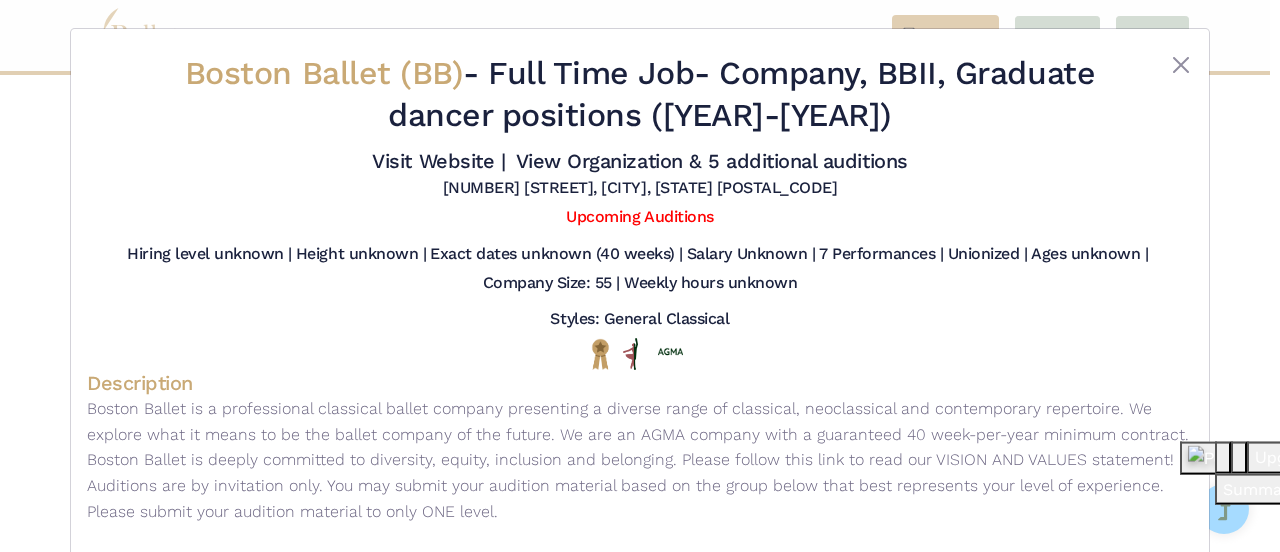 scroll, scrollTop: 82, scrollLeft: 0, axis: vertical 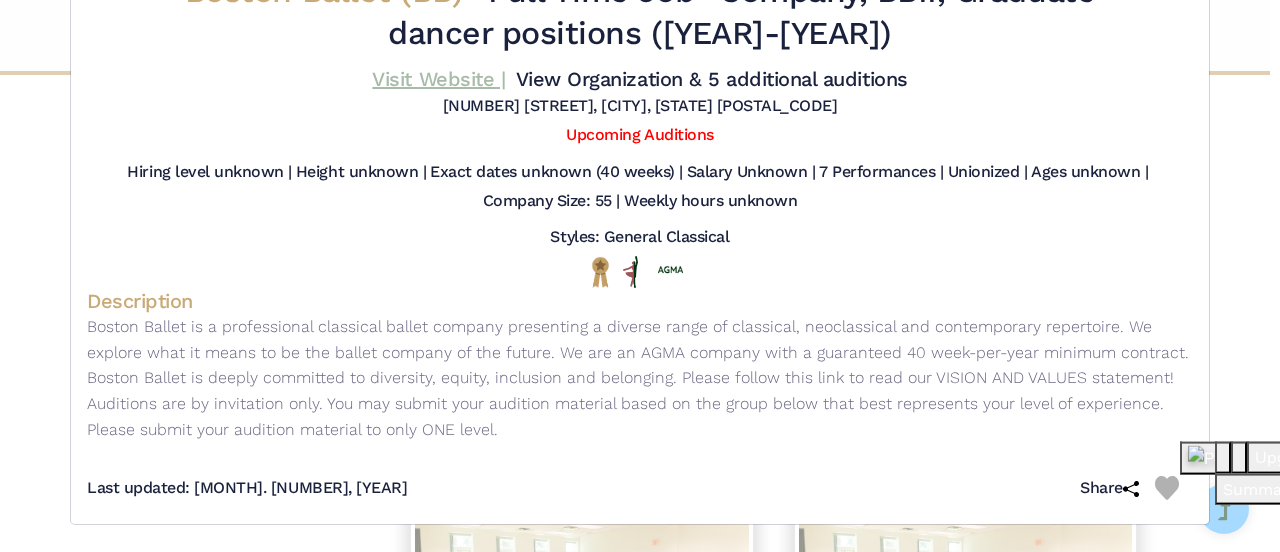 click on "Visit Website |" at bounding box center (438, 79) 